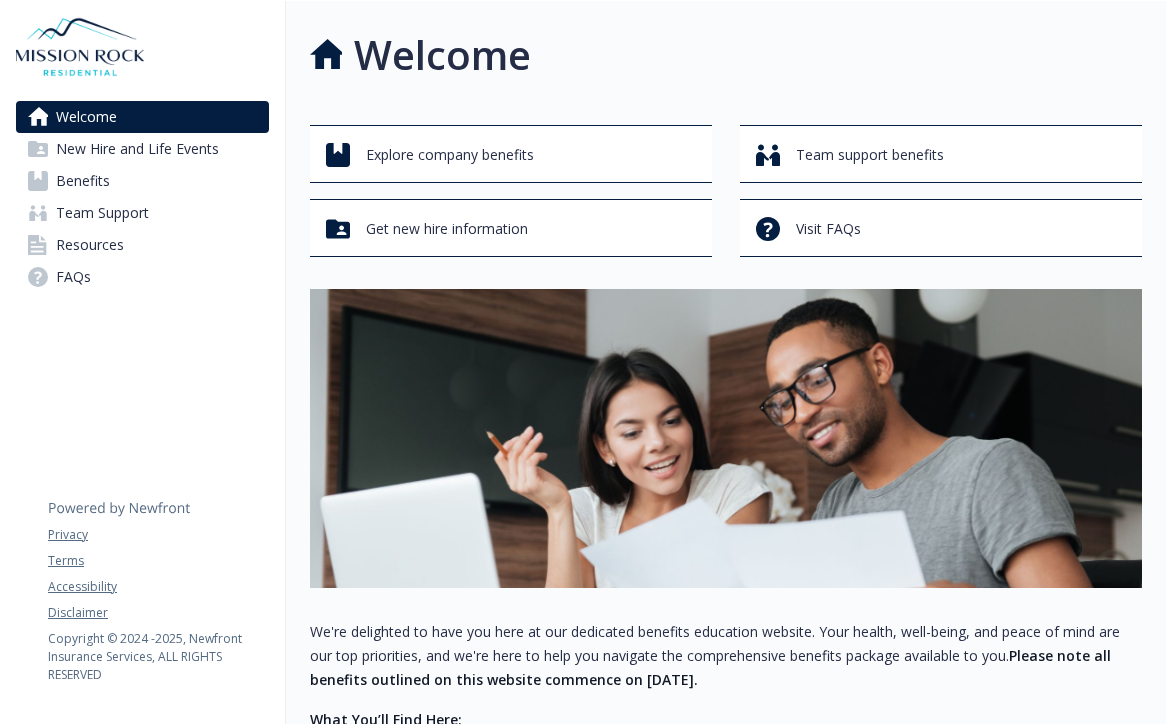 scroll, scrollTop: 0, scrollLeft: 0, axis: both 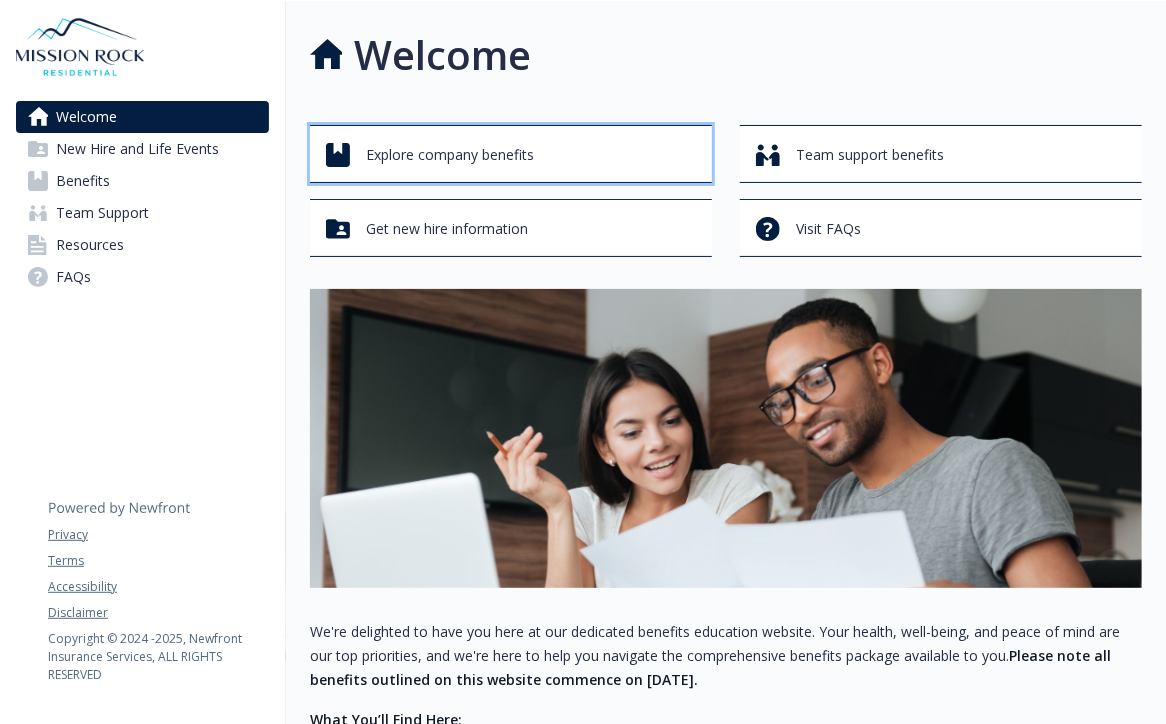 click on "Explore company benefits" at bounding box center [450, 155] 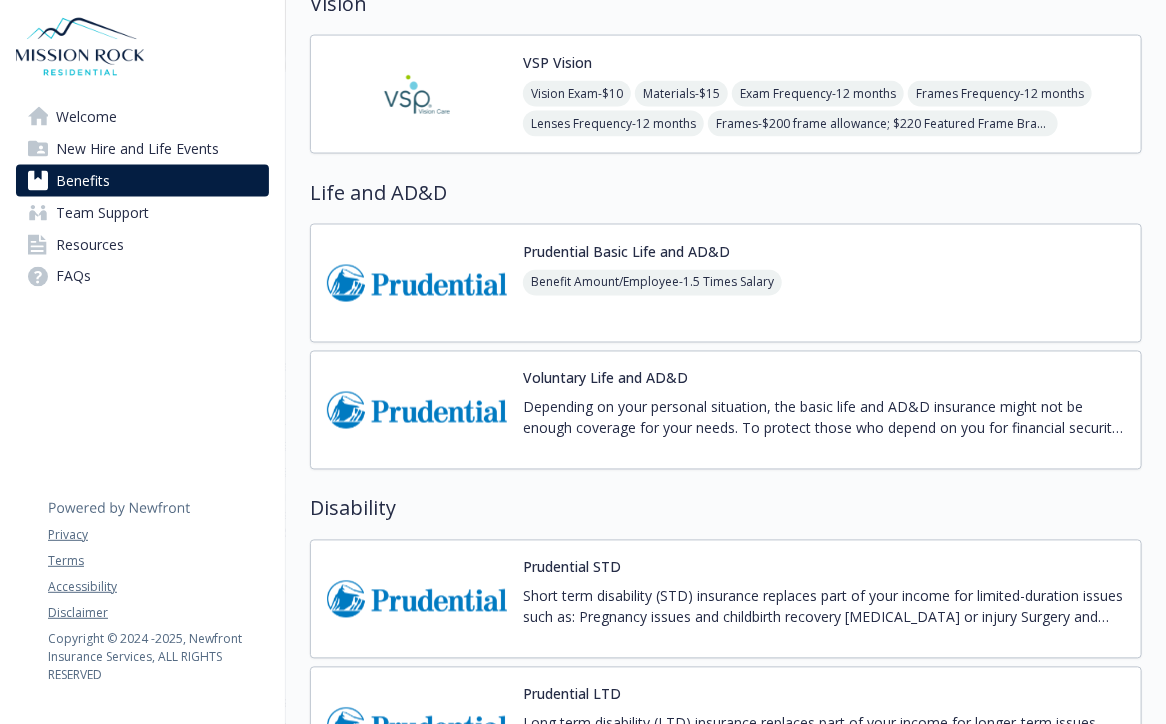 scroll, scrollTop: 1100, scrollLeft: 0, axis: vertical 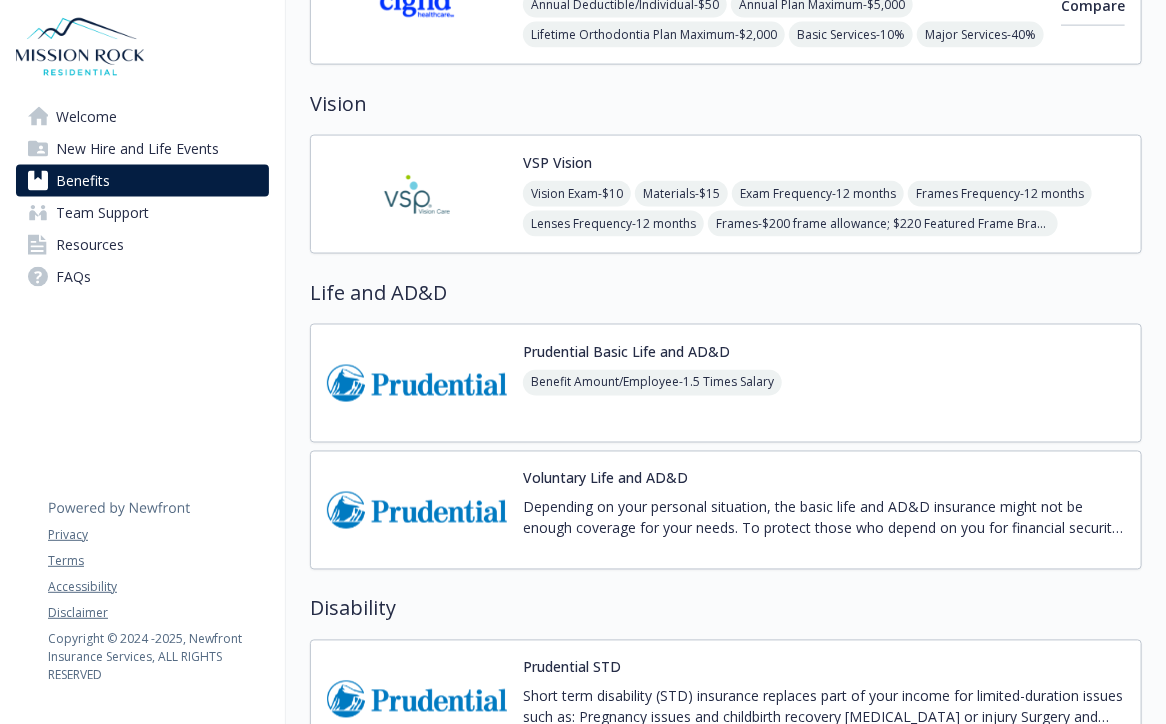 click at bounding box center (417, 194) 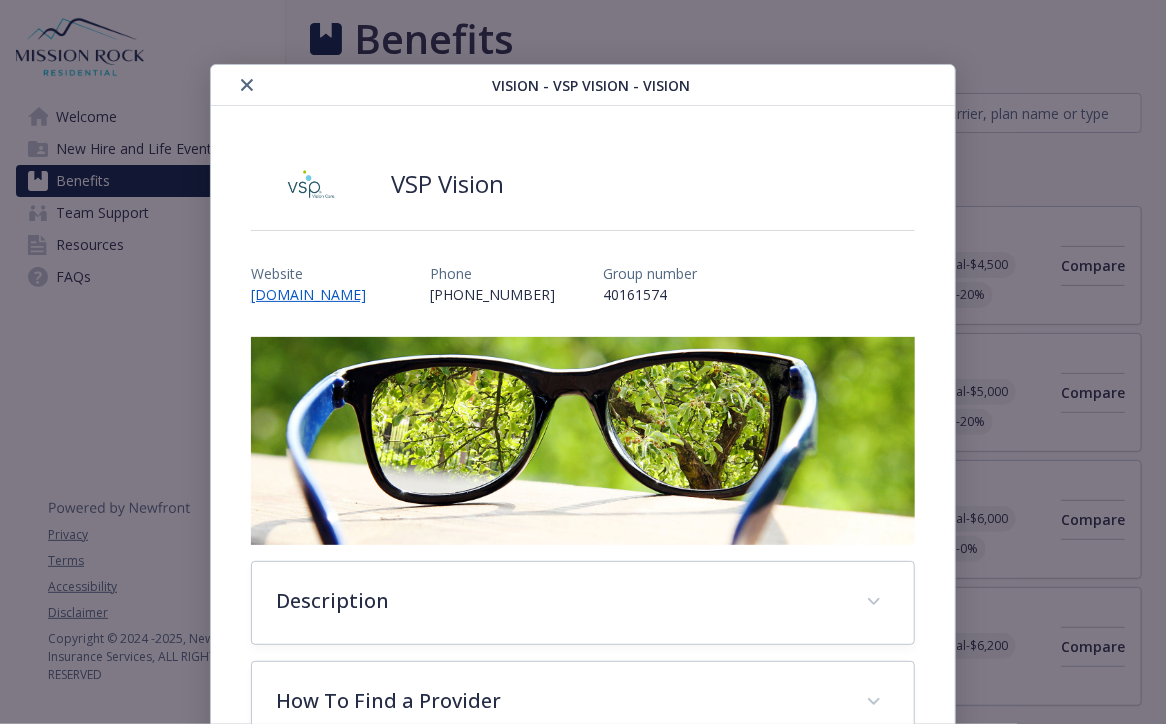 scroll, scrollTop: 1100, scrollLeft: 0, axis: vertical 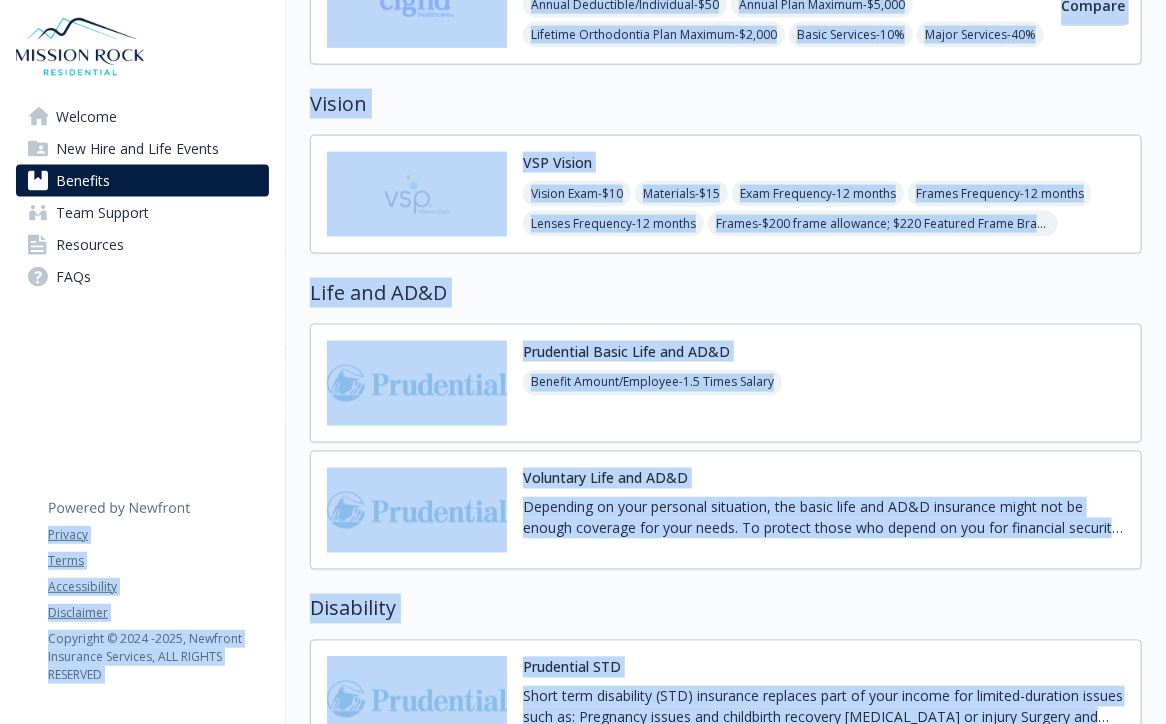 click on "Medical Cigna OAP 1500 Annual Deductible/Individual  -  $1,500 Annual Out-of-Pocket Limit/Individual  -  $4,500 Office Visit/Exam  -  $25 copay/office visit, 0%/virtual visit, deductible does not apply Coinsurance  -  20% Prescription Drug/Generic  -  $15 copay/prescription (retail 30 days), $45 for retail 90 days, deductible does not apply Prescription Drug/Brand Formulary  -  $45 copay/prescription (retail 30 days), $135 for retail 90 days, deductible does not apply Prescription Drug/Brand Non-Formulary  -  $65 copay/prescription (retail 30 days), $195 for retail 90 days, deductible does not apply Prescription Drug/Specialty  -  Not Covered Compare Cigna OAP 3000 Annual Deductible/Individual  -  $3,000 Annual Out-of-Pocket Limit/Individual  -  $5,000 Office Visit/Exam  -  $25 copay, and  0%, deductible does not apply Coinsurance  -  20% Prescription Drug/Generic  -  $20 for retail 30 days; $60 for retail 90 days Prescription Drug/Brand Formulary  -  $50 for retail 30 days; $150 for retail 90 days  -   -  0%" at bounding box center [726, 1246] 